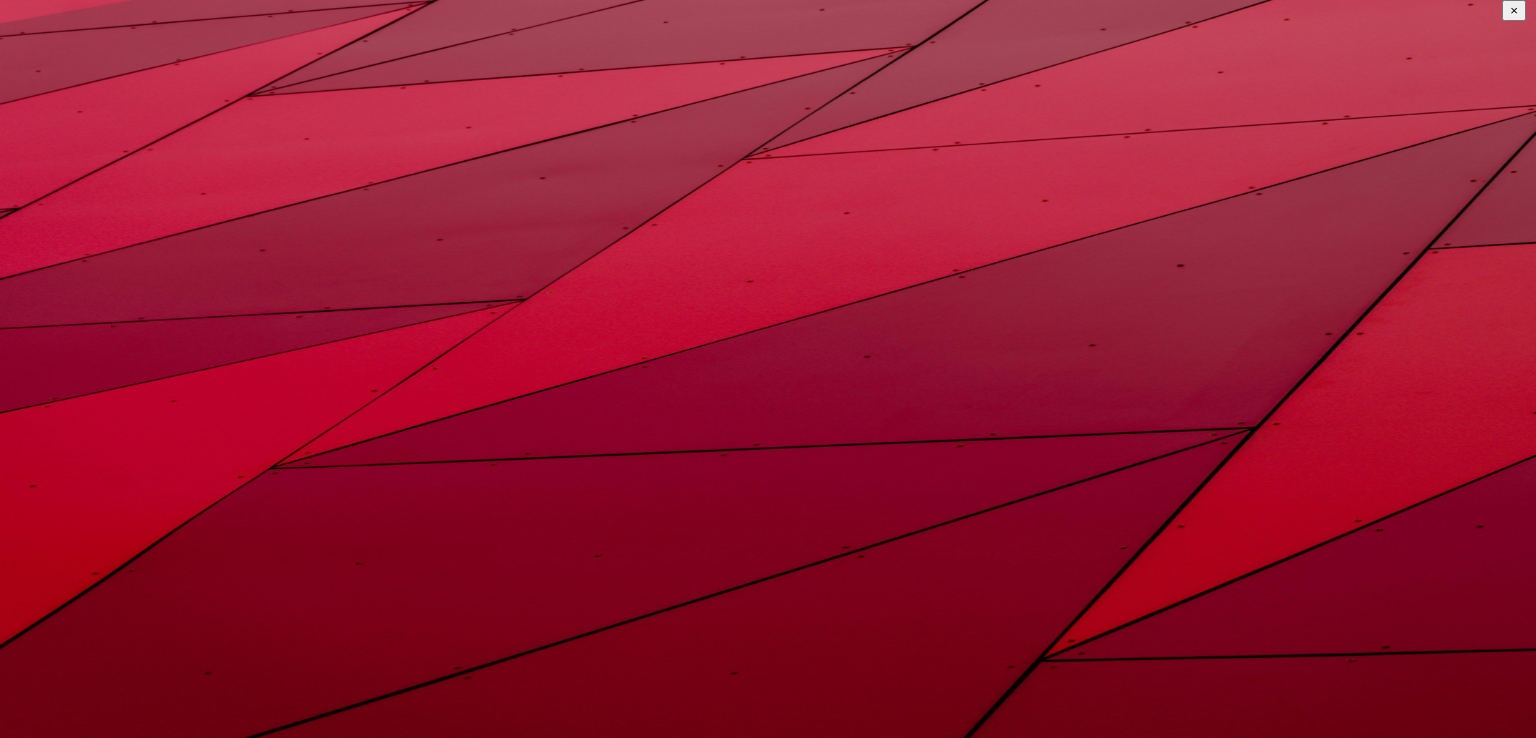 scroll, scrollTop: 0, scrollLeft: 0, axis: both 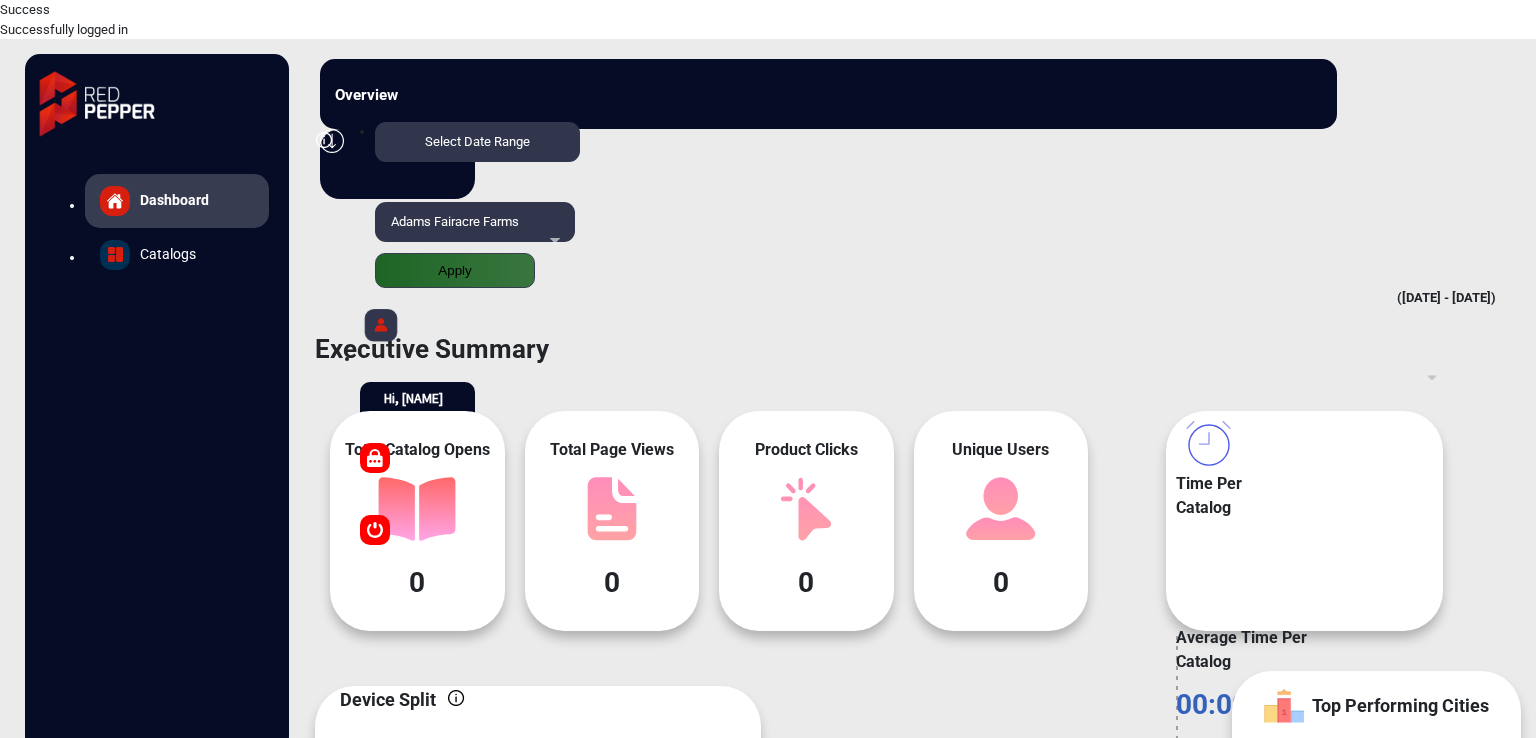 click on "Adams Fairacre Farms" at bounding box center [475, 232] 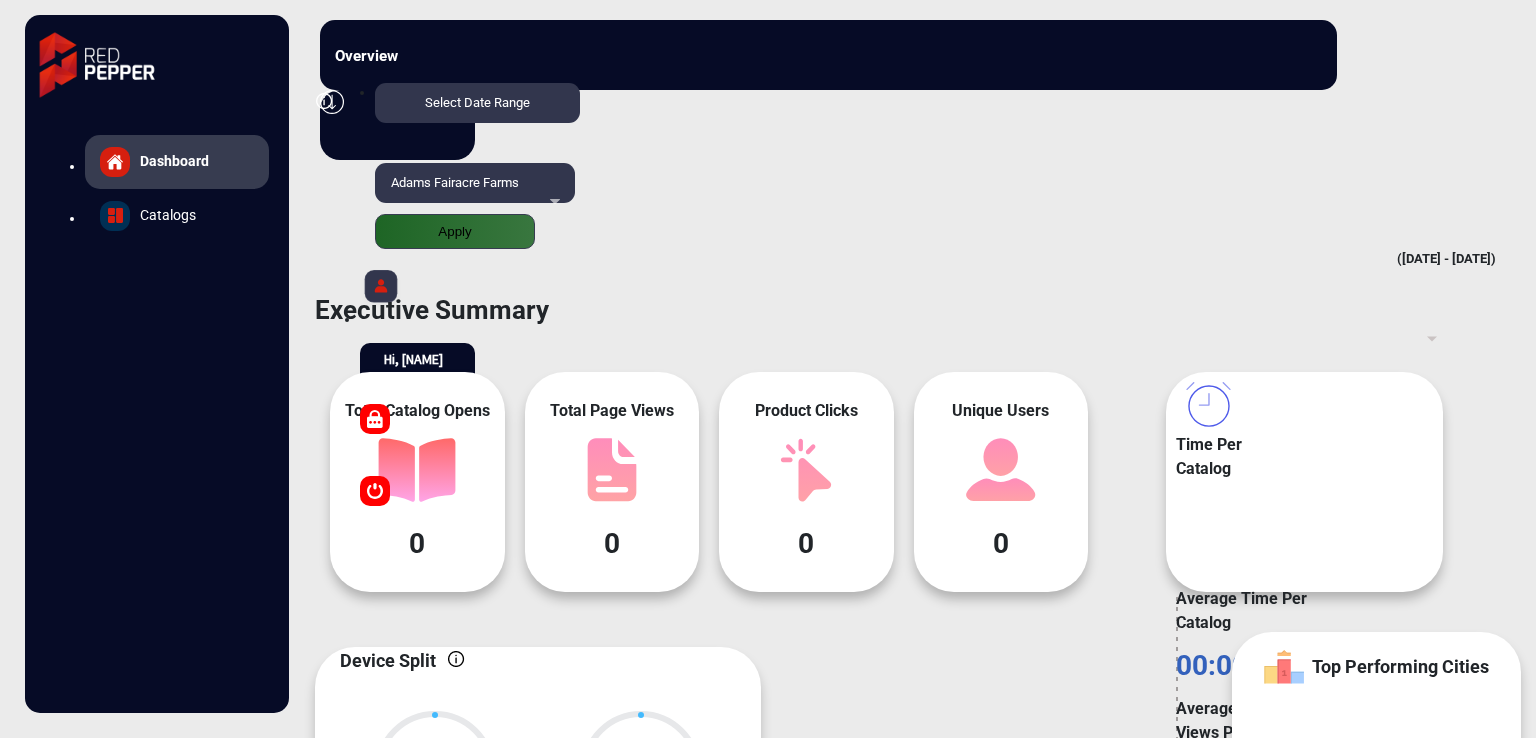 scroll, scrollTop: 800, scrollLeft: 0, axis: vertical 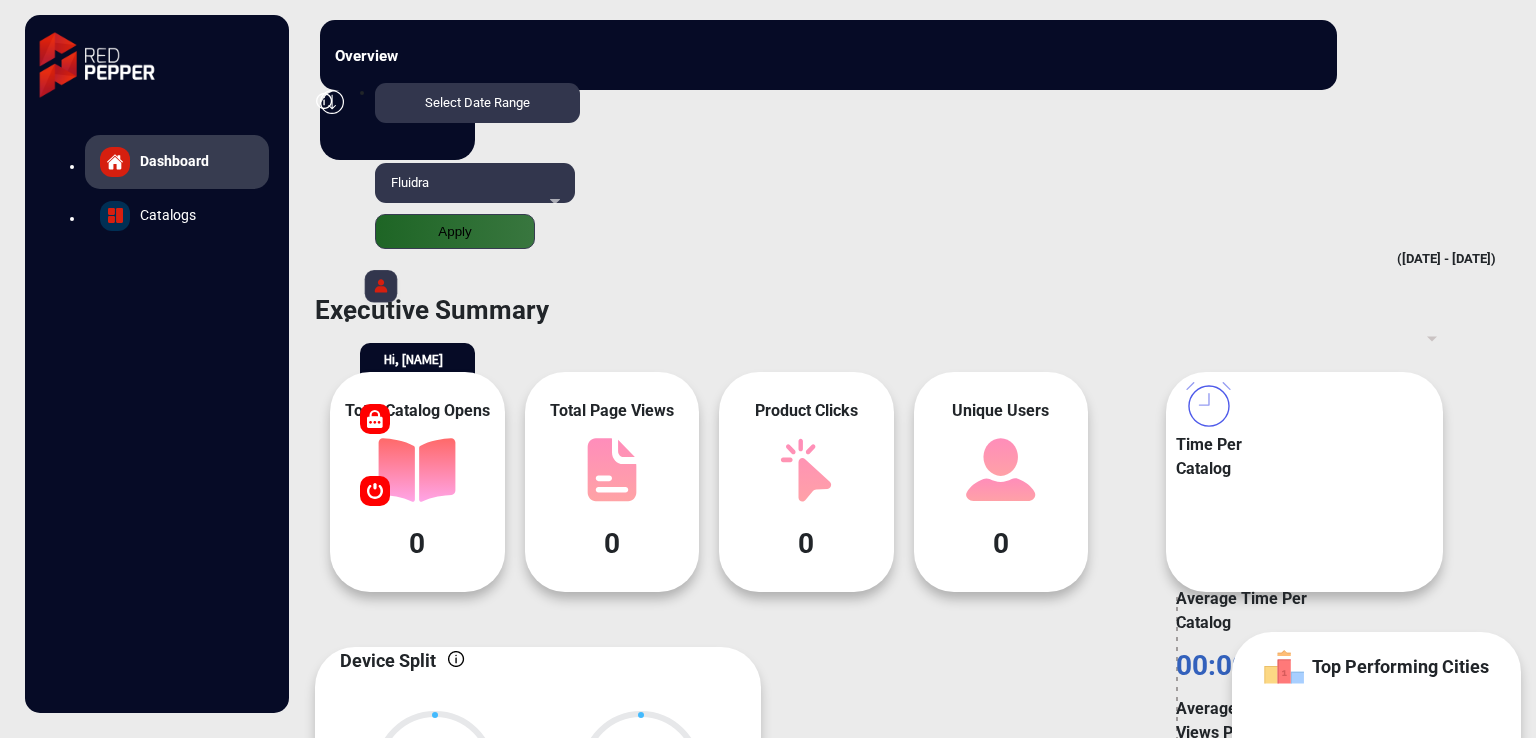 click on "Select Date Range [DATE] - [DATE] Choose date Fluidra Apply" at bounding box center [799, 166] 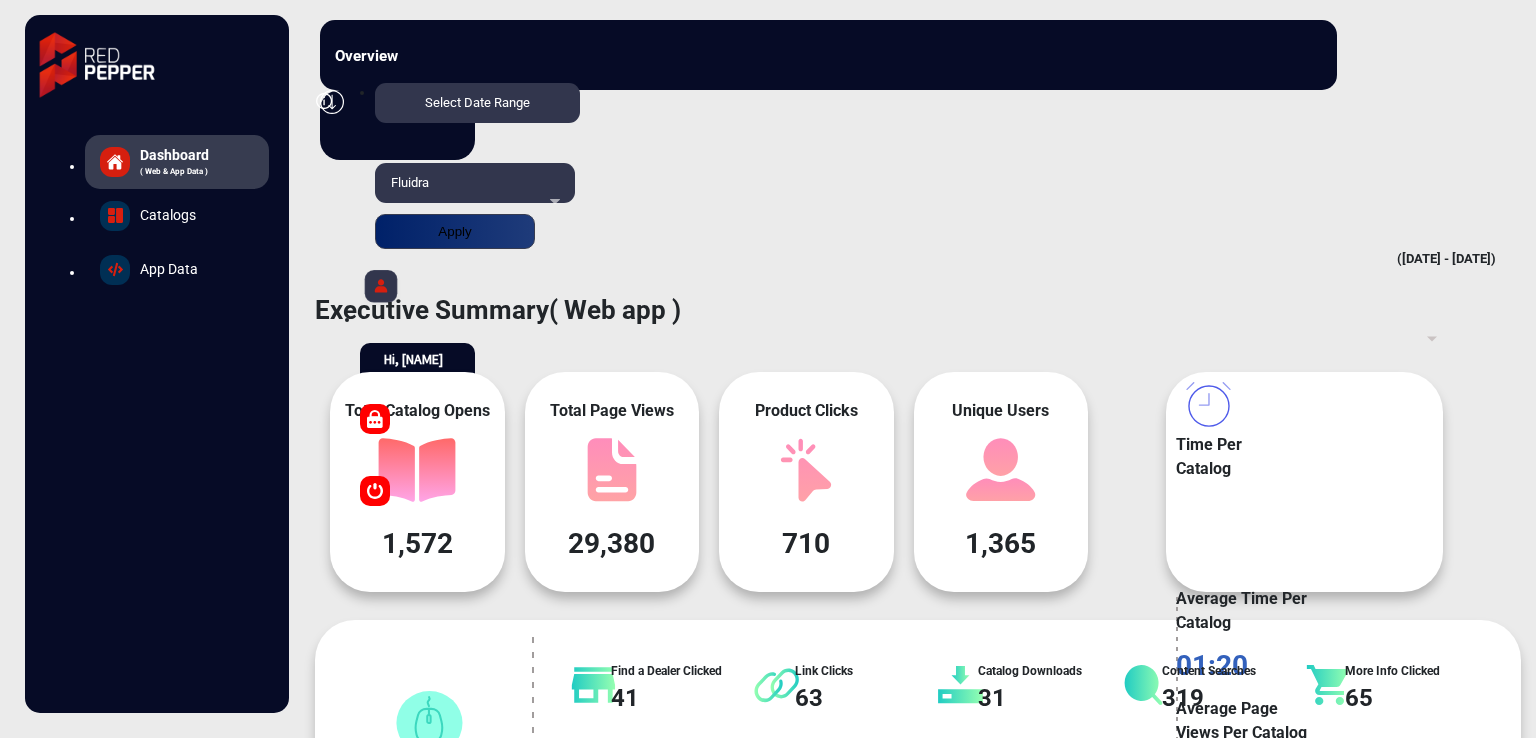 scroll, scrollTop: 999101, scrollLeft: 998828, axis: both 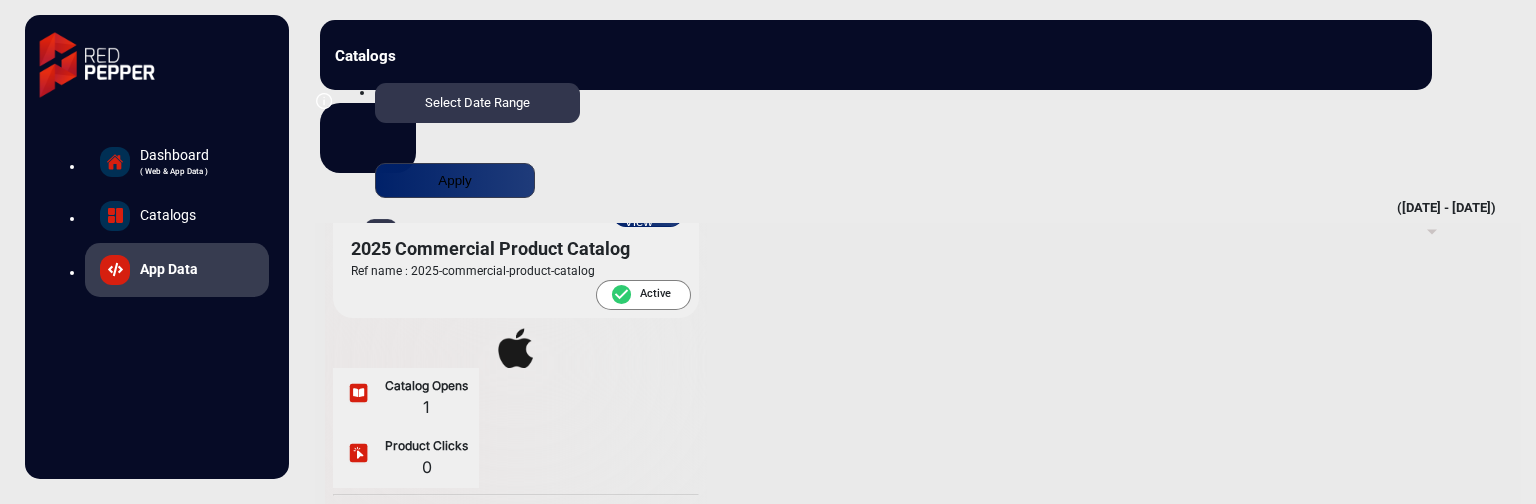 click on "View" at bounding box center [648, 214] 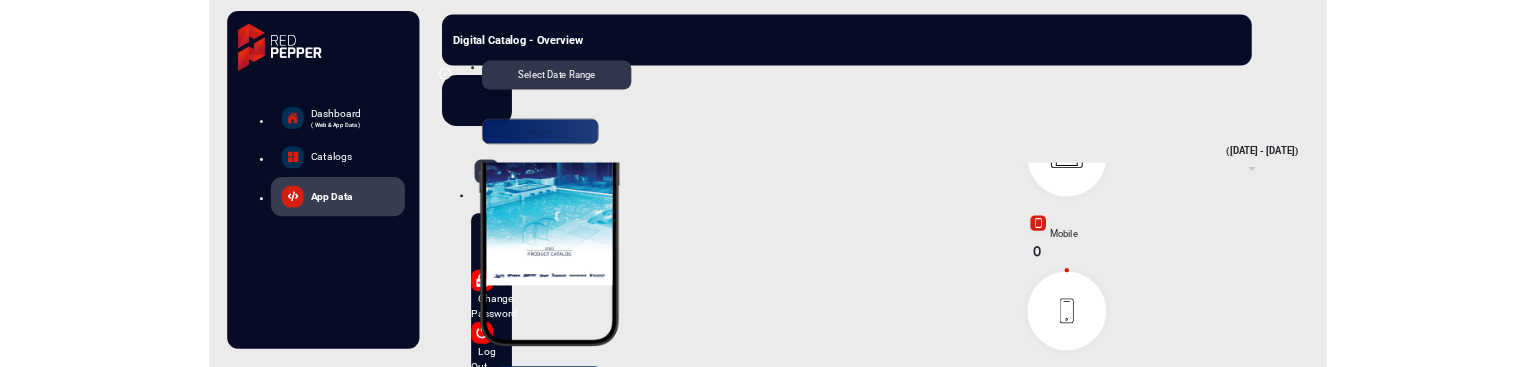 scroll, scrollTop: 15, scrollLeft: 0, axis: vertical 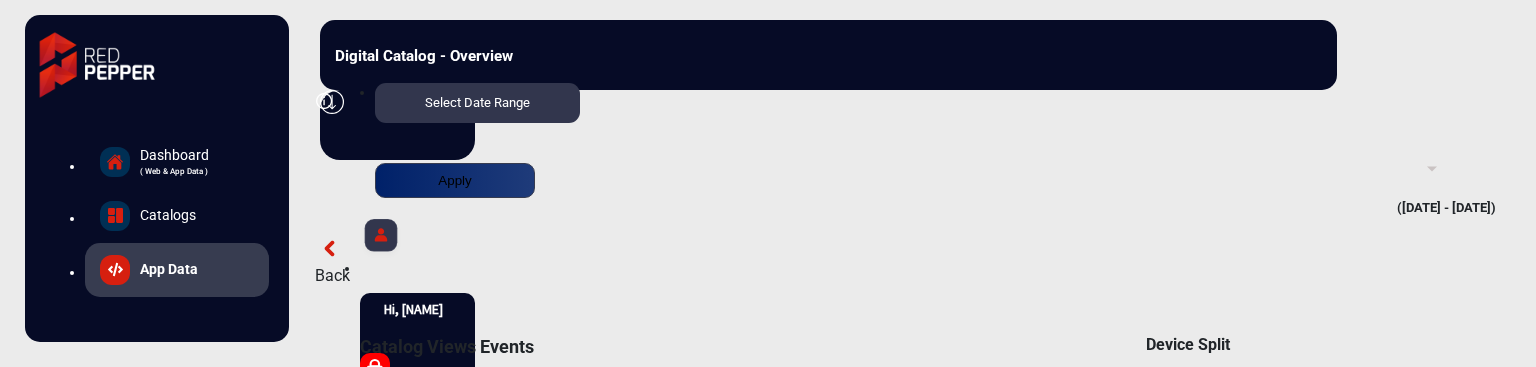 click on "Select Date Range" at bounding box center [477, 102] 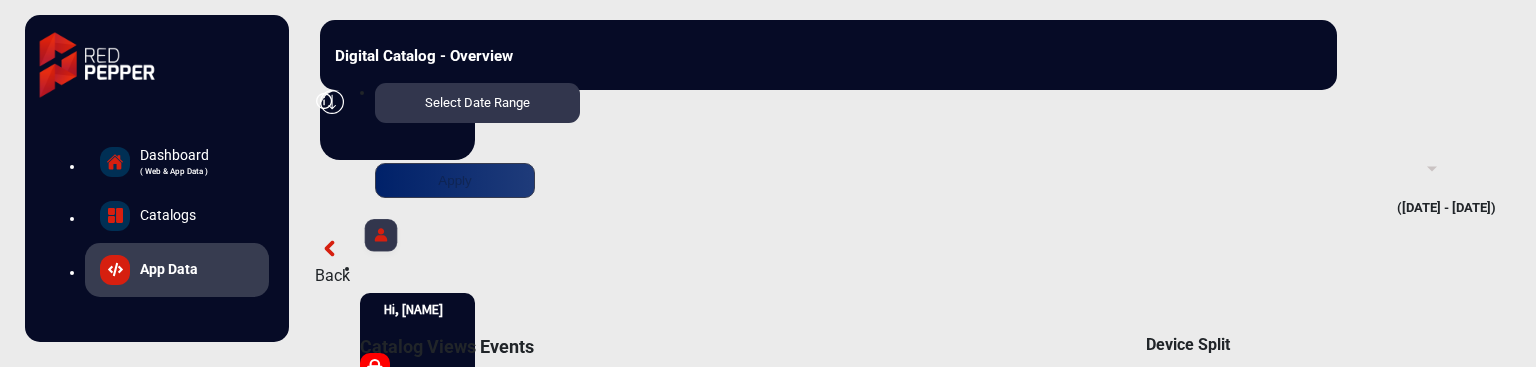 scroll, scrollTop: 15, scrollLeft: 0, axis: vertical 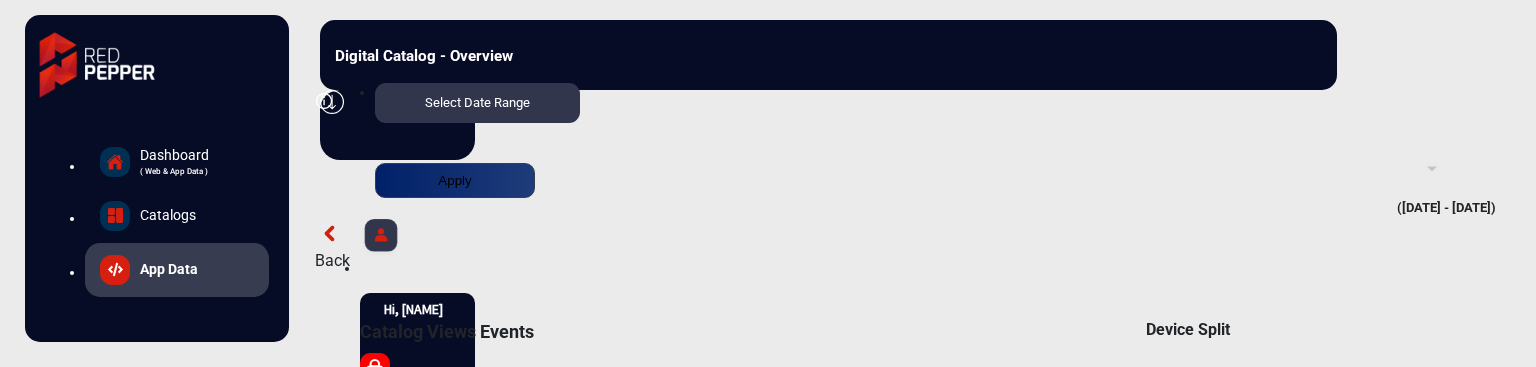 click on "Back" at bounding box center (918, 261) 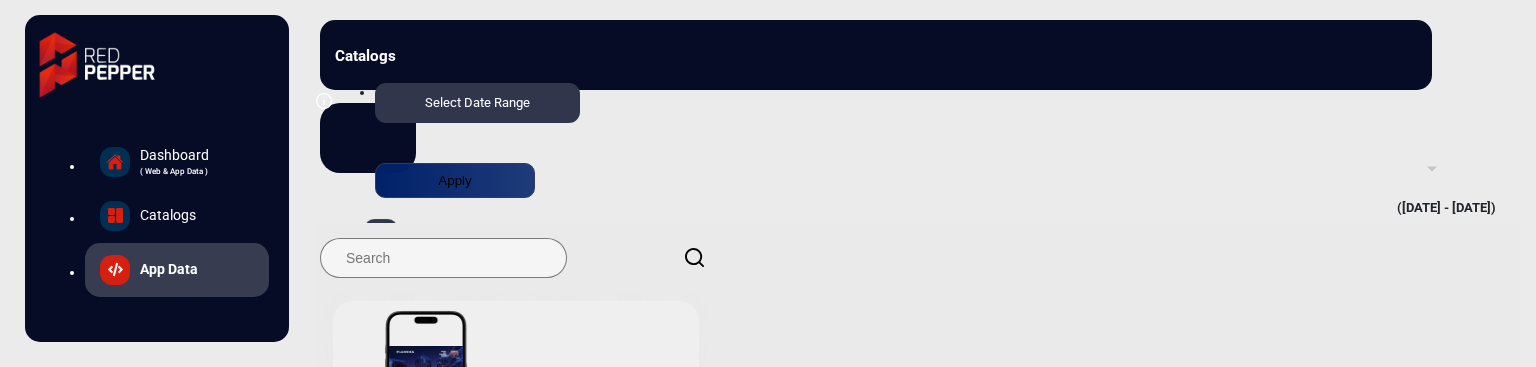 click at bounding box center (1432, 168) 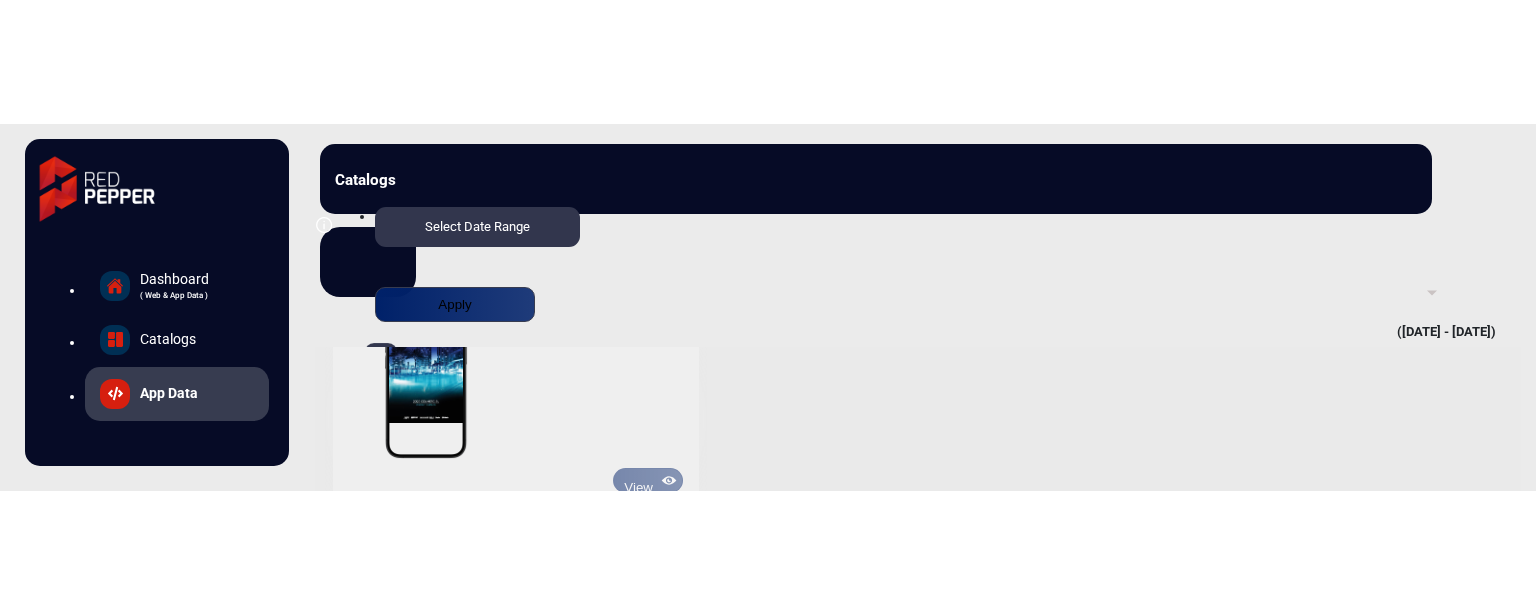scroll, scrollTop: 0, scrollLeft: 0, axis: both 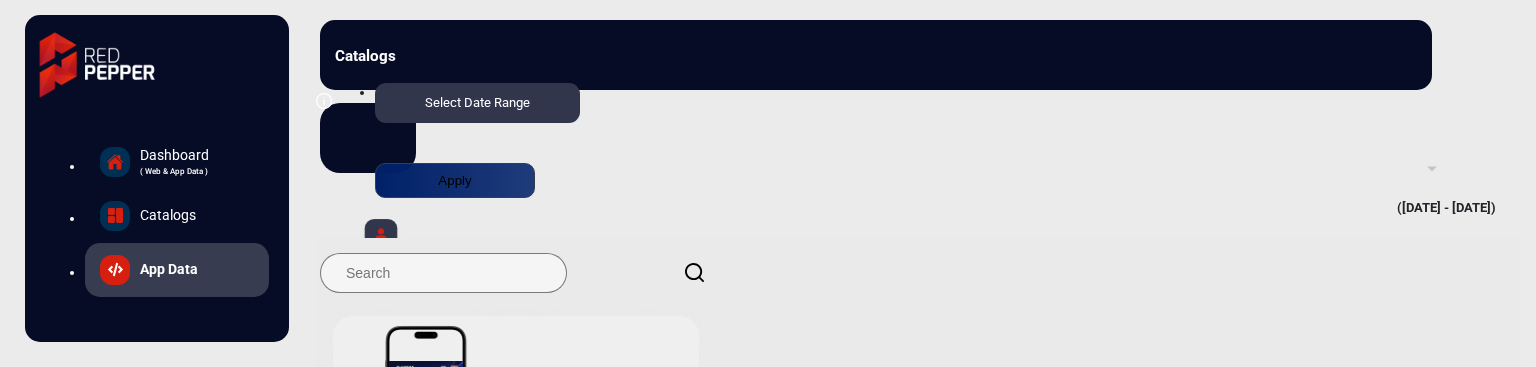 click on "Select Date Range" at bounding box center (477, 102) 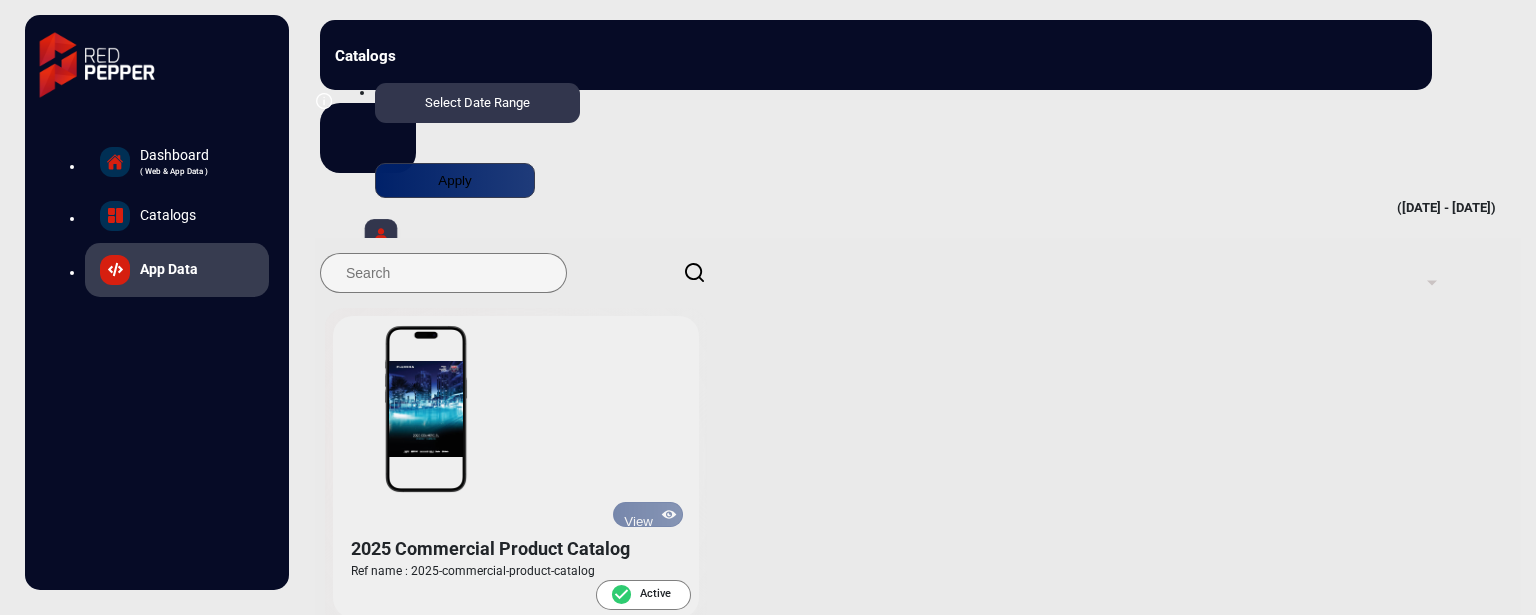 scroll, scrollTop: 0, scrollLeft: 0, axis: both 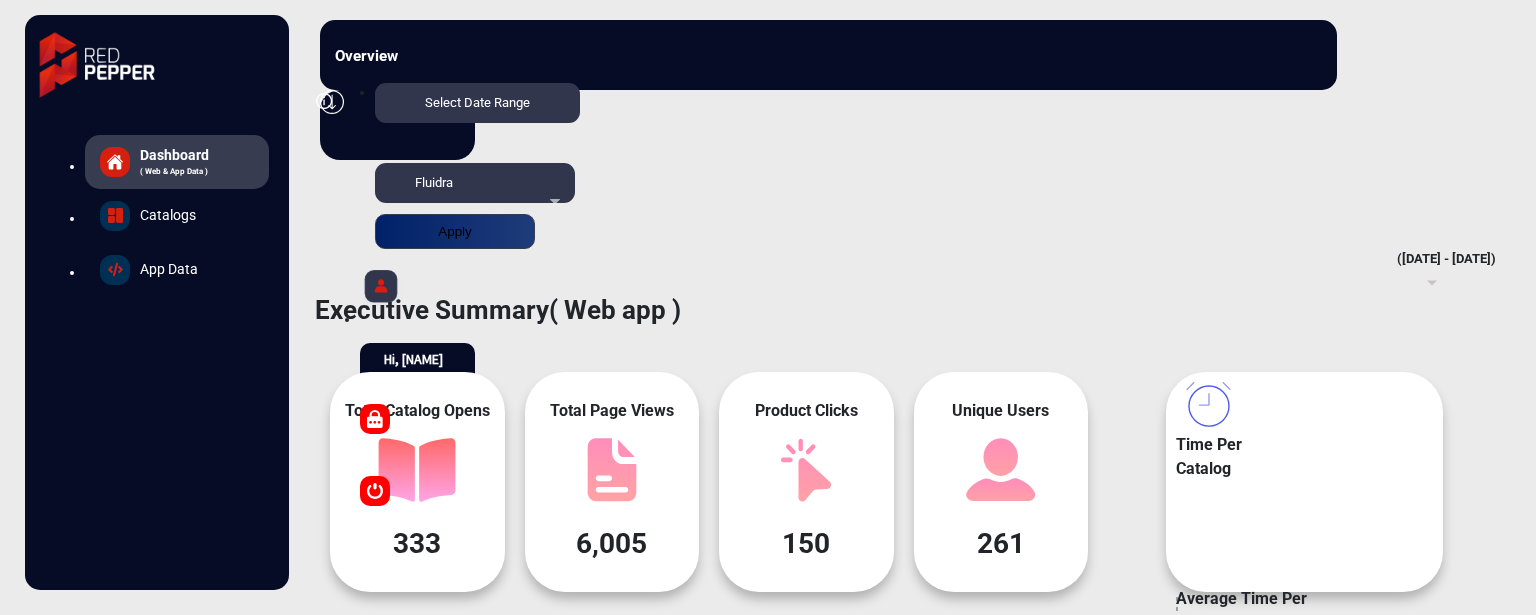 click on "Overview  Reports Understand what makes your customers tick and learn how they are consuming your content. Select Date Range [DATE] - [DATE] Choose date Fluidra Apply" at bounding box center (828, 55) 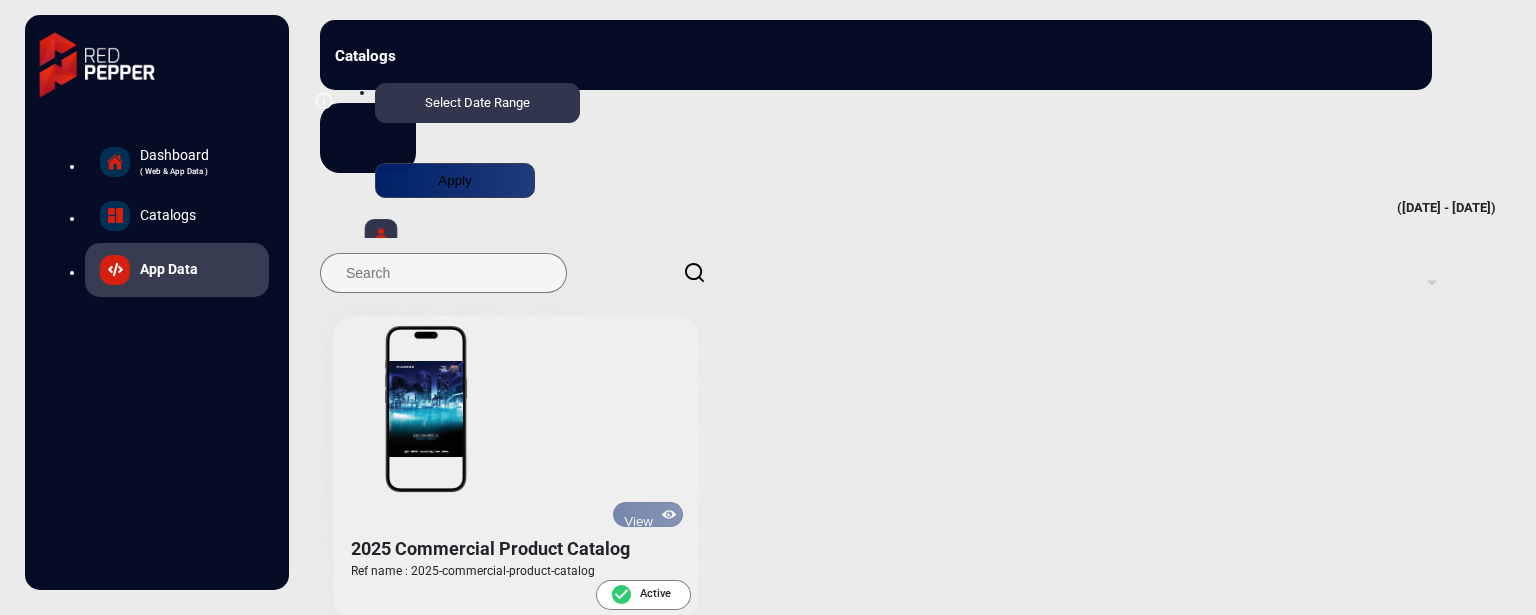 click on "Select Date Range" at bounding box center [477, 103] 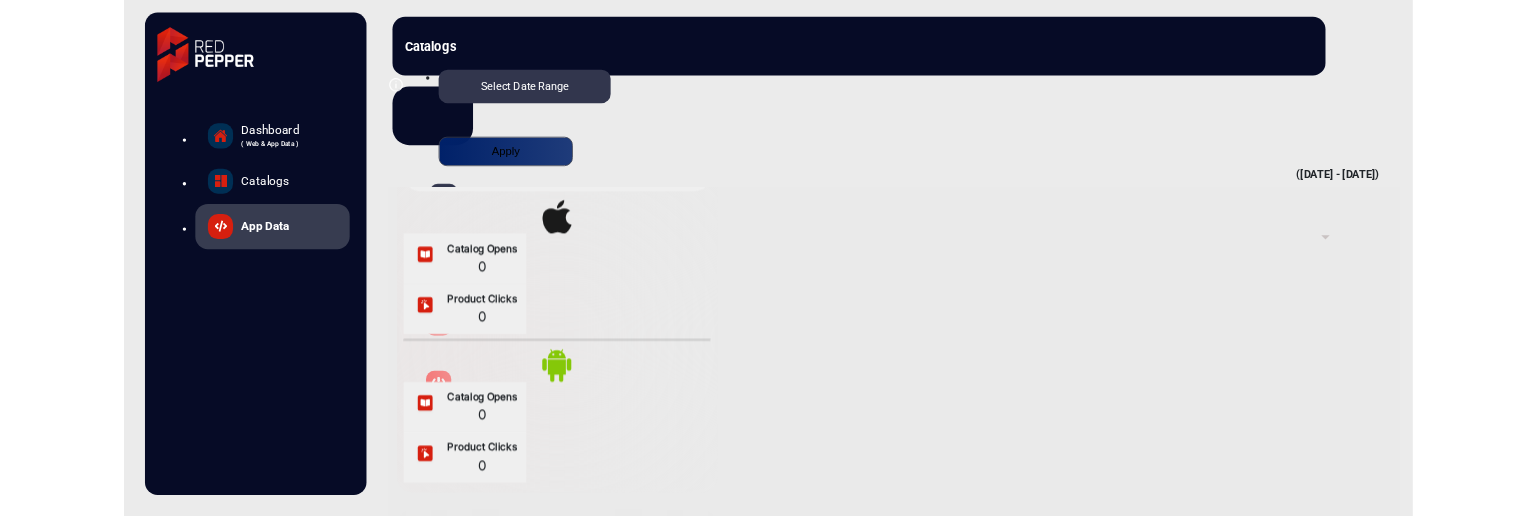 scroll, scrollTop: 400, scrollLeft: 0, axis: vertical 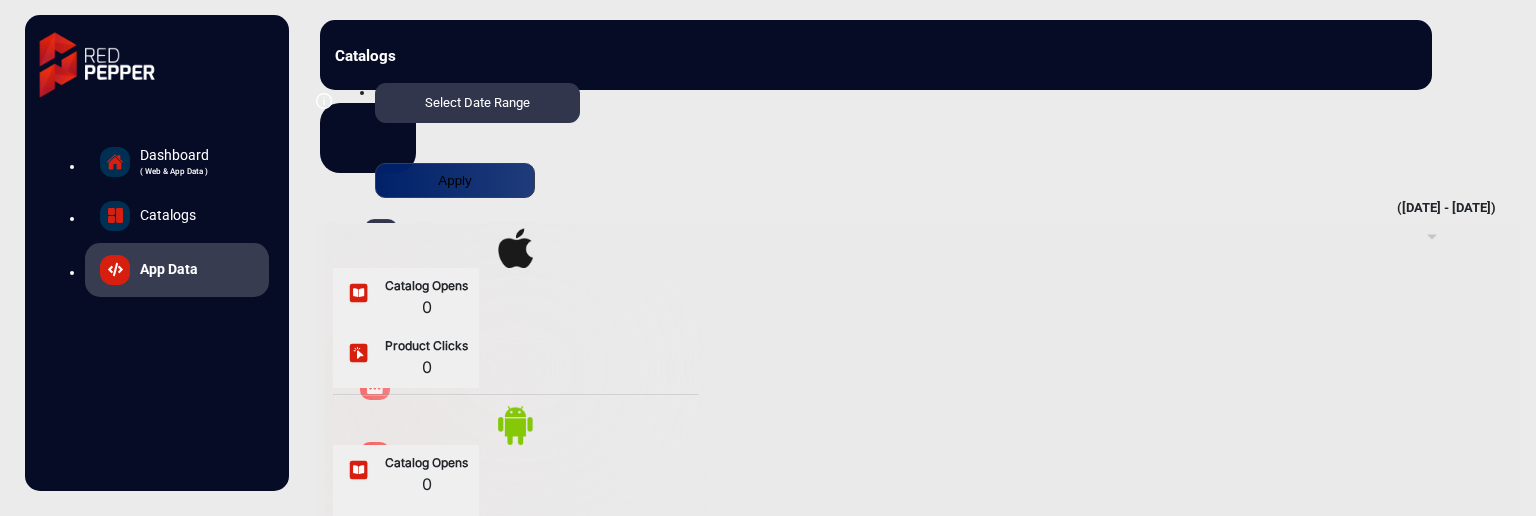 click on "View" at bounding box center [648, 114] 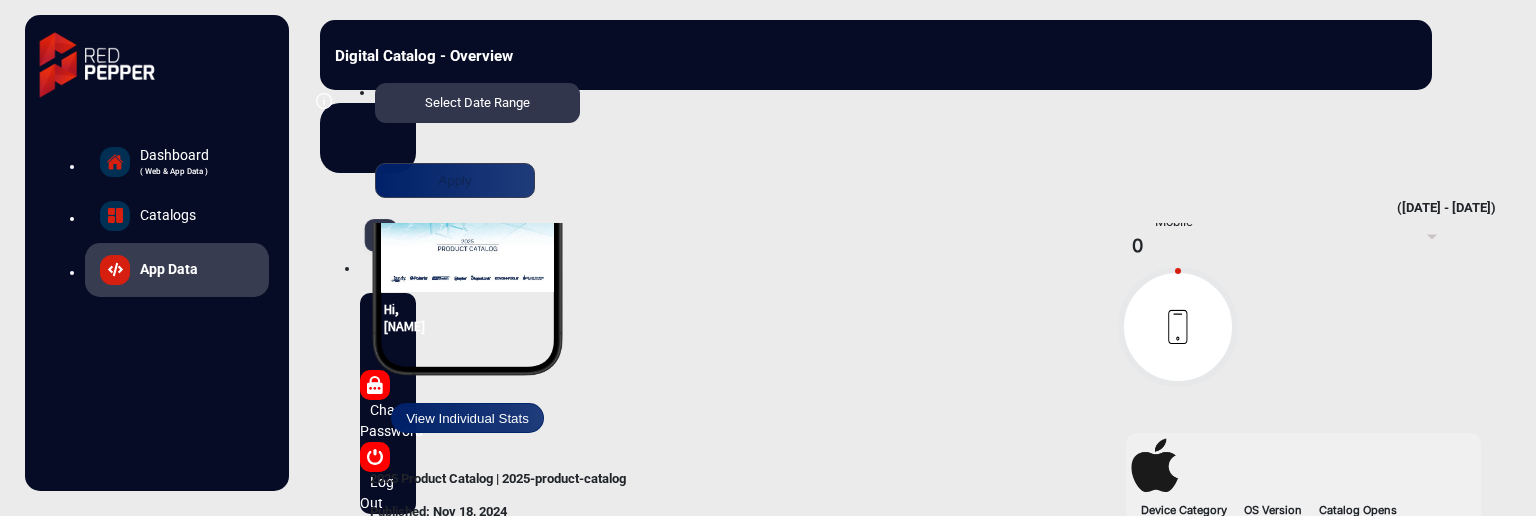 scroll, scrollTop: 15, scrollLeft: 0, axis: vertical 